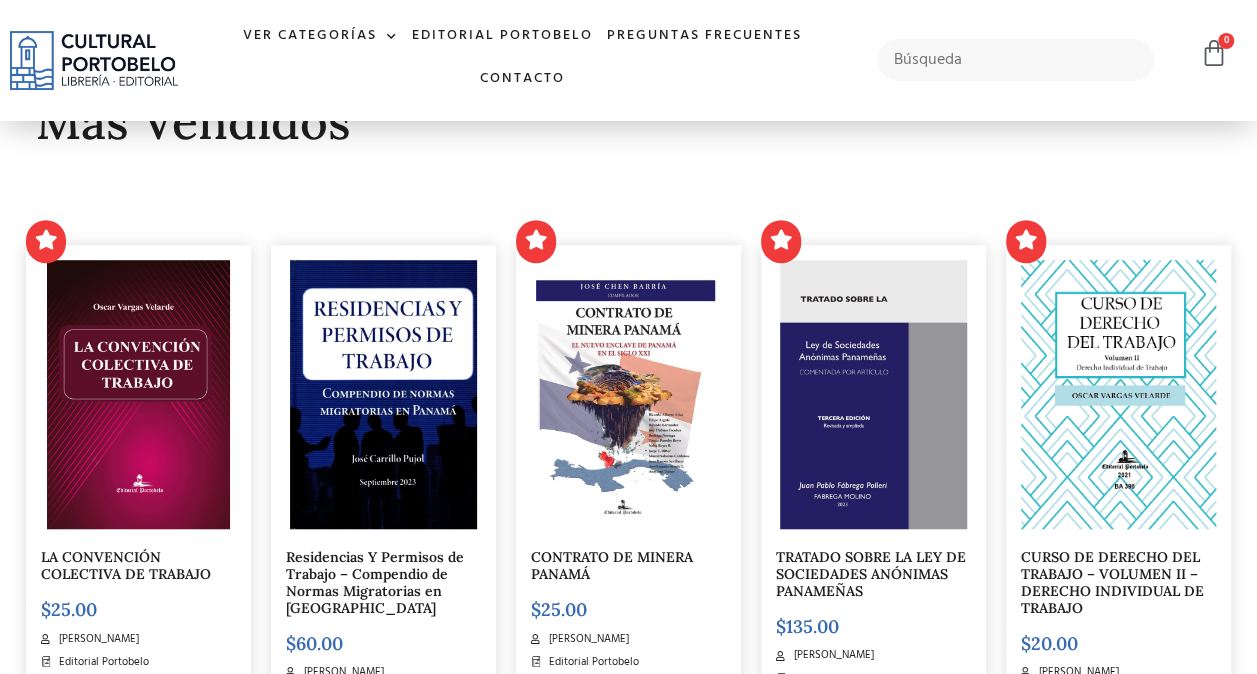 scroll, scrollTop: 600, scrollLeft: 0, axis: vertical 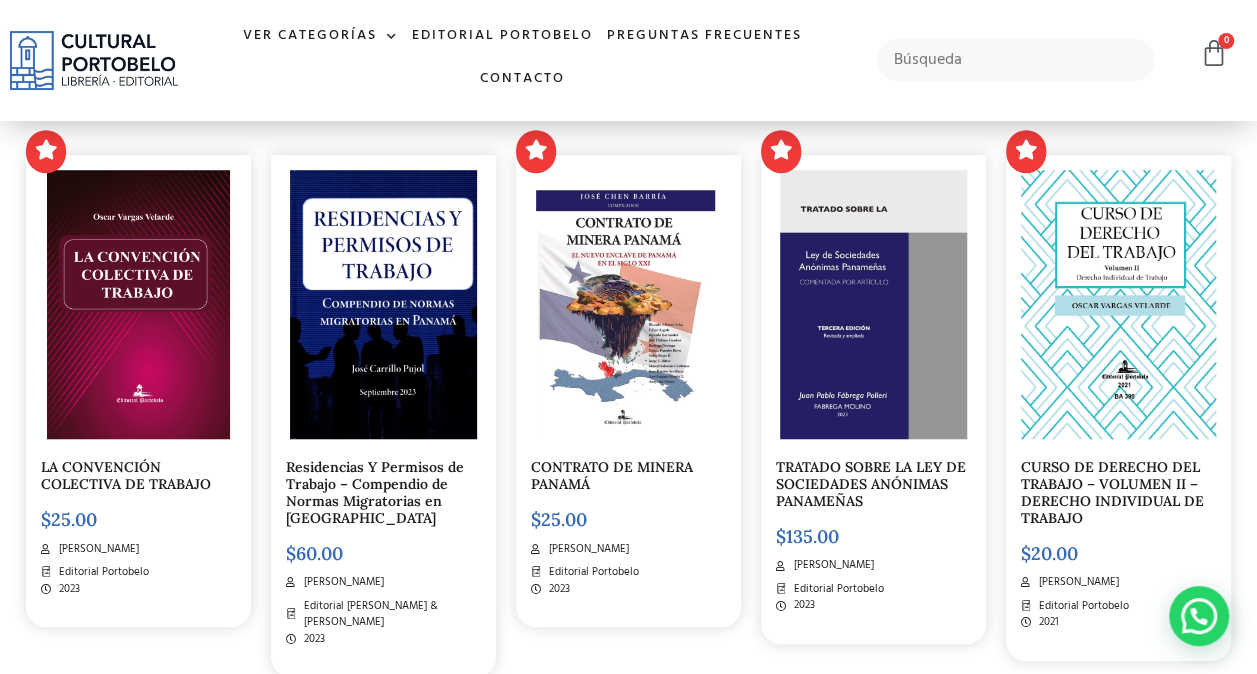 click on "CONTRATO DE MINERA PANAMÁ" at bounding box center (612, 475) 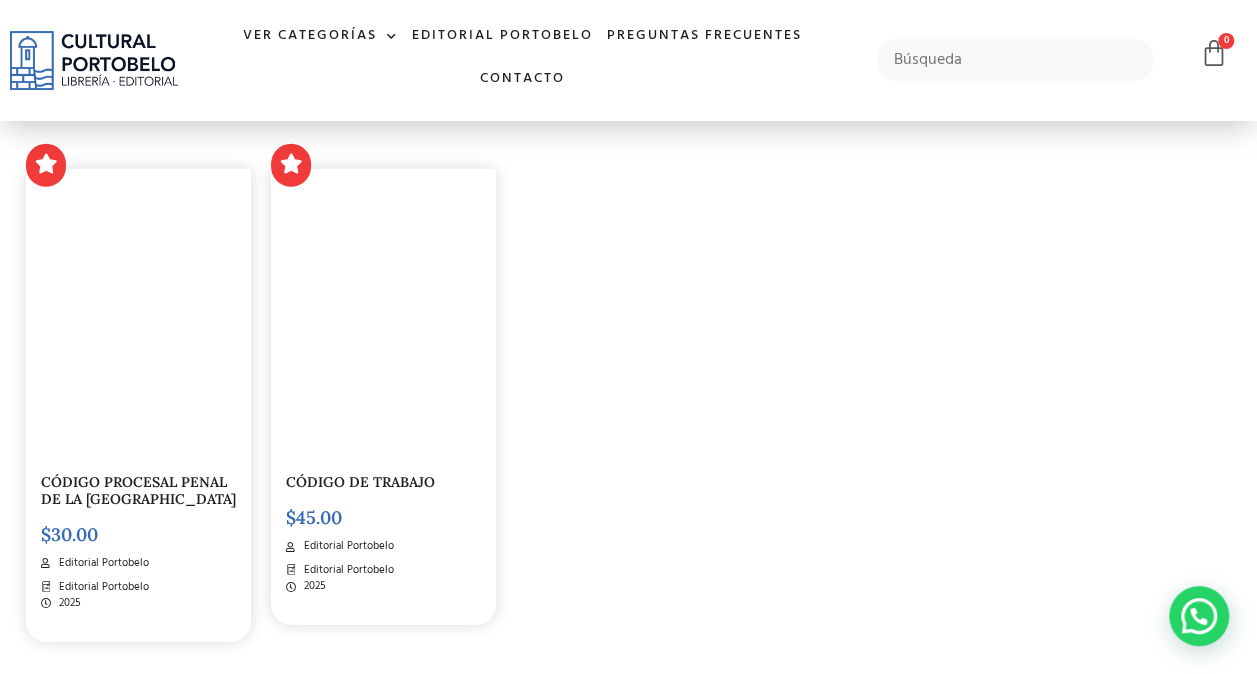 scroll, scrollTop: 2900, scrollLeft: 0, axis: vertical 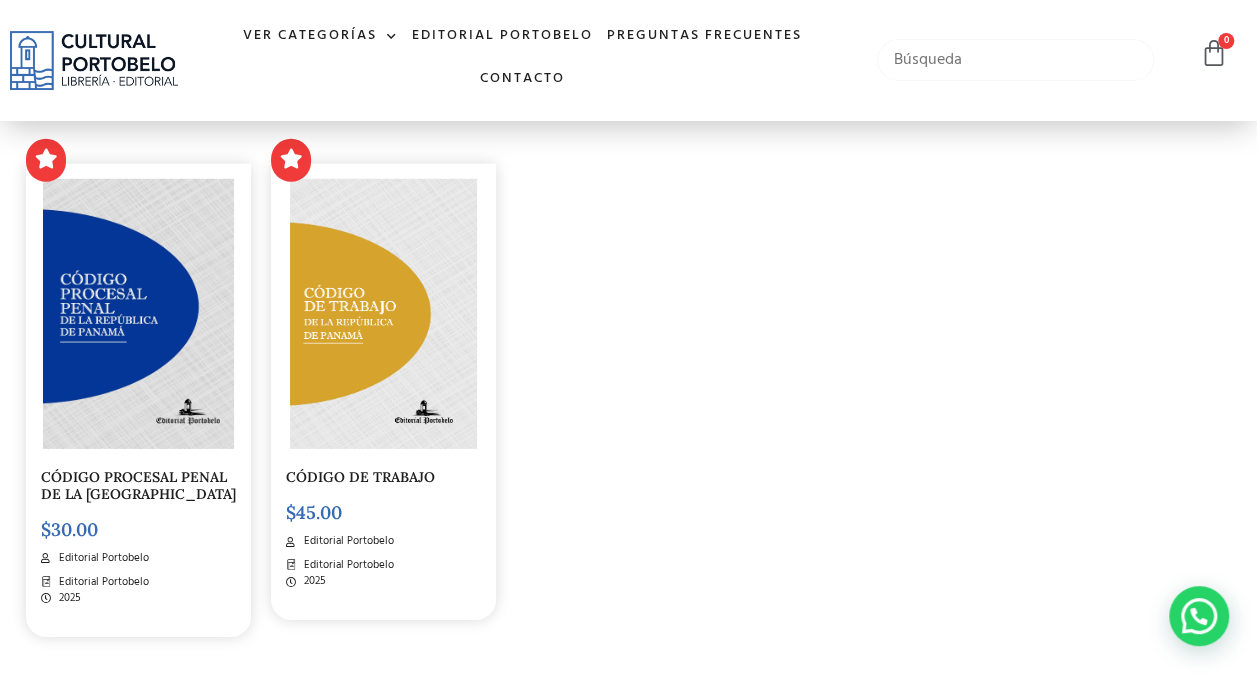 click at bounding box center [1015, 60] 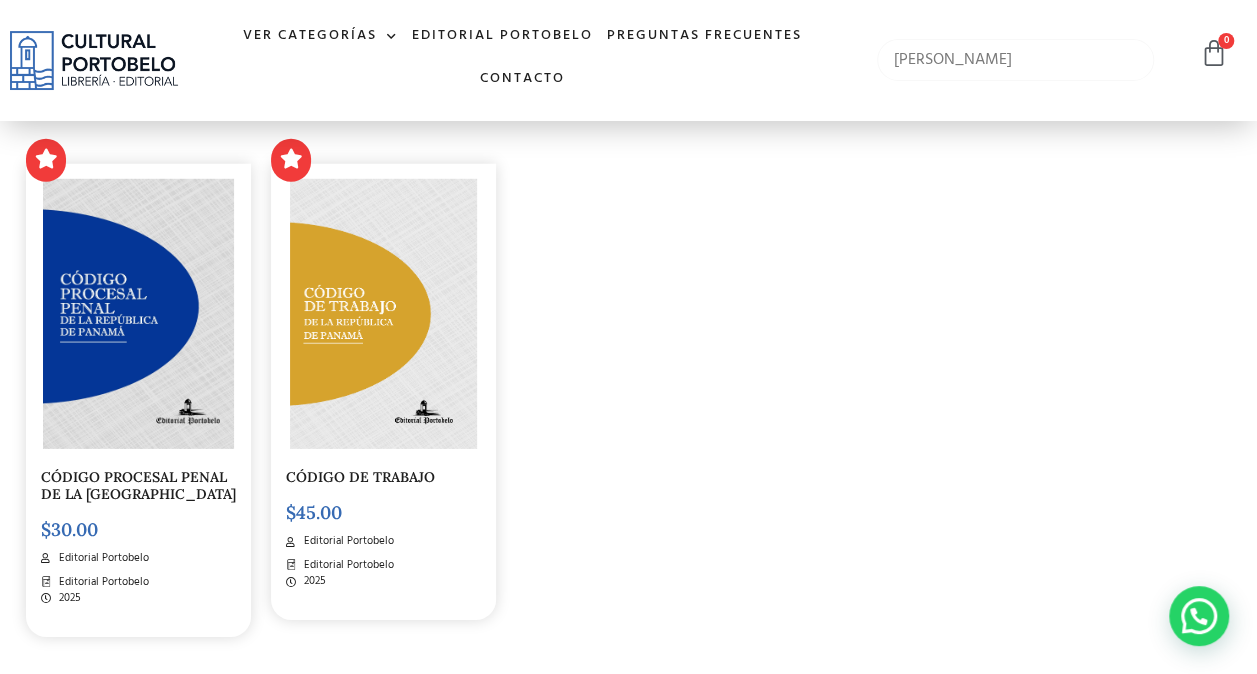 type on "rigoberto delgado" 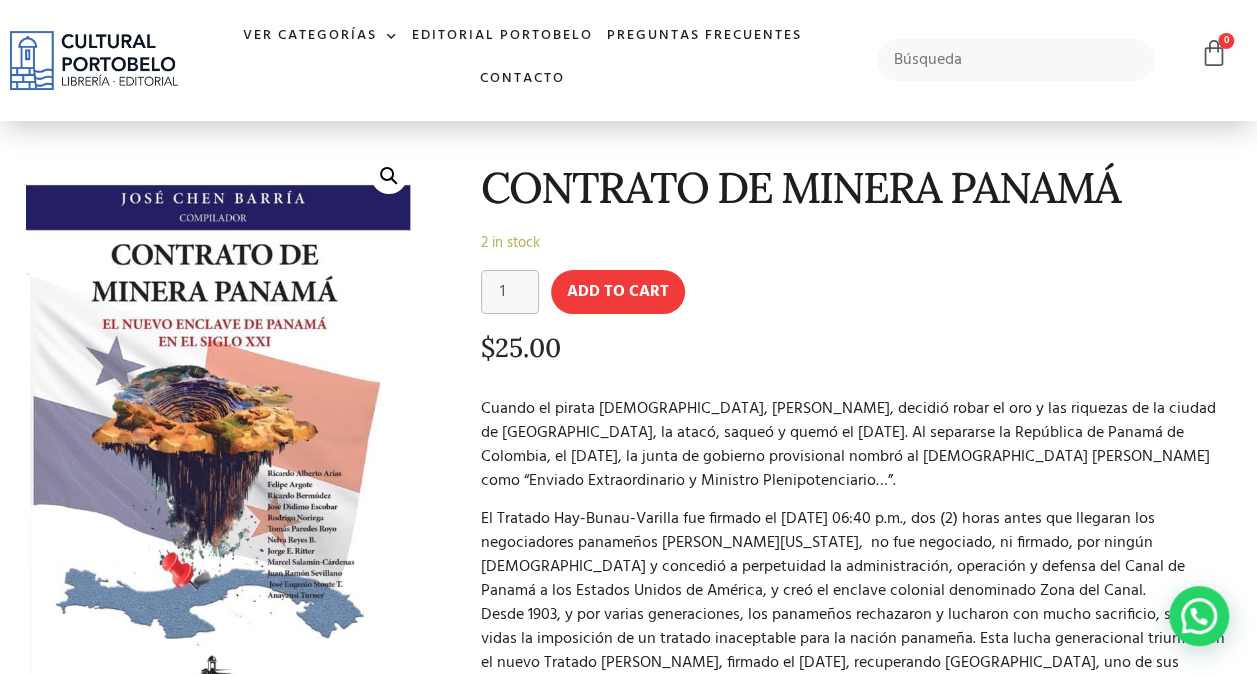 scroll, scrollTop: 0, scrollLeft: 0, axis: both 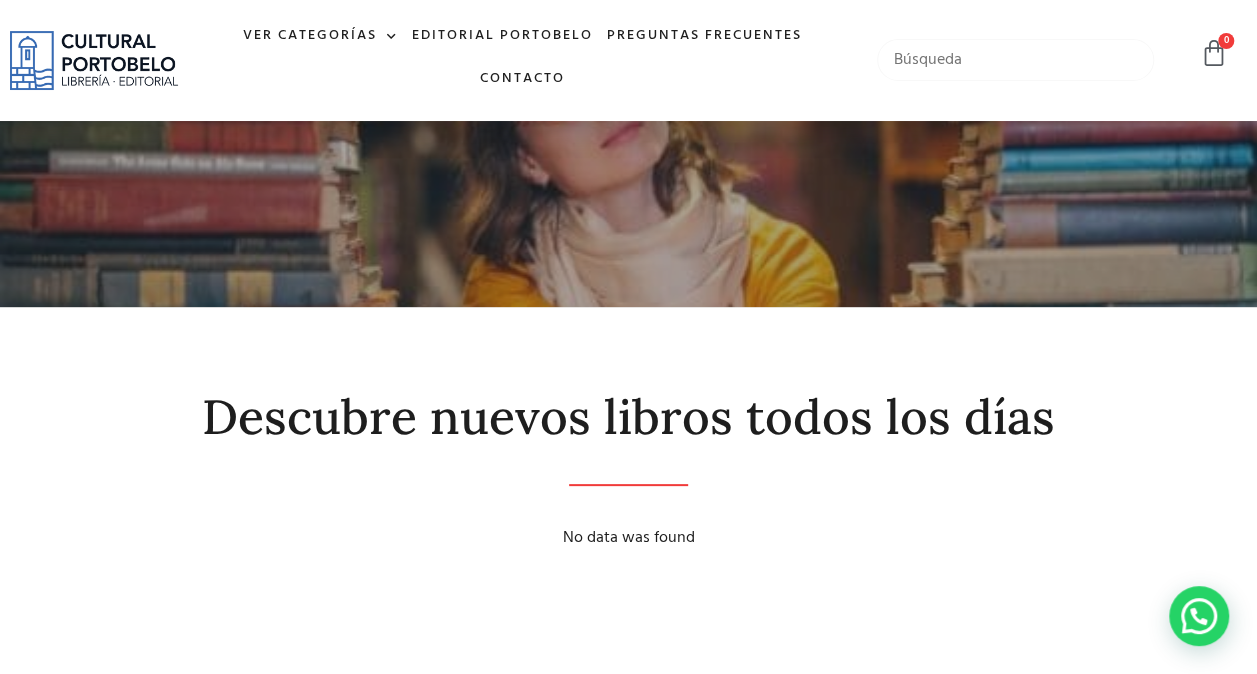 click at bounding box center (1015, 60) 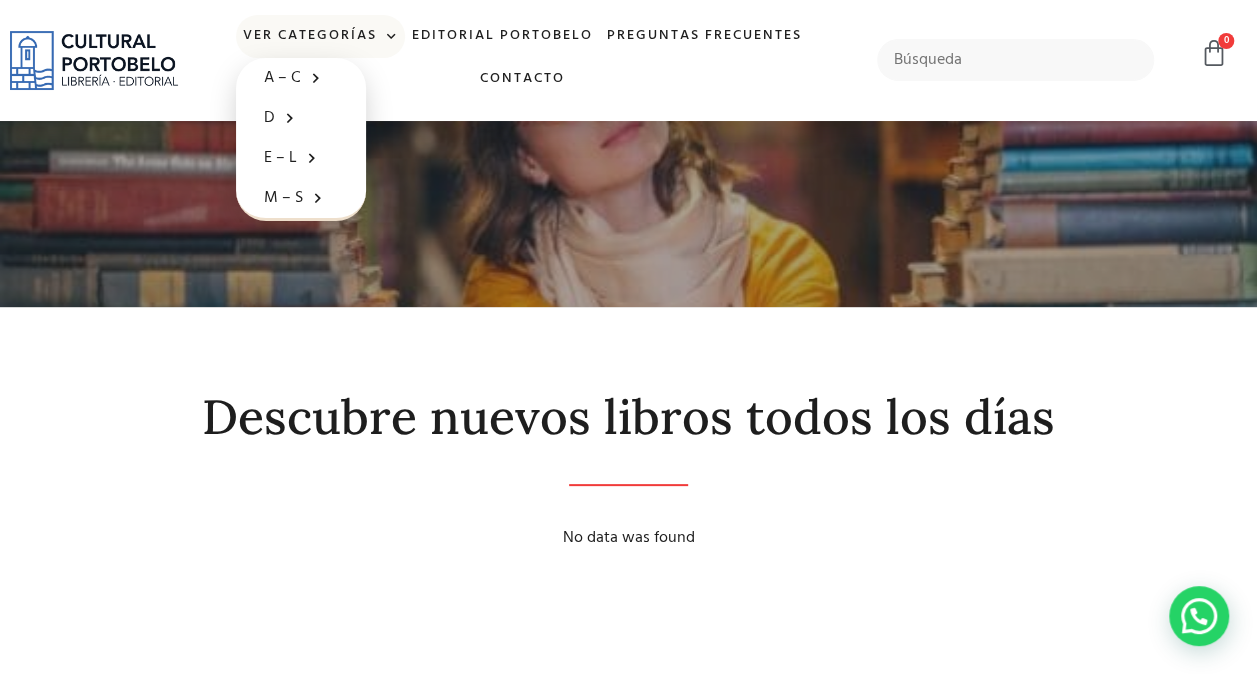 click 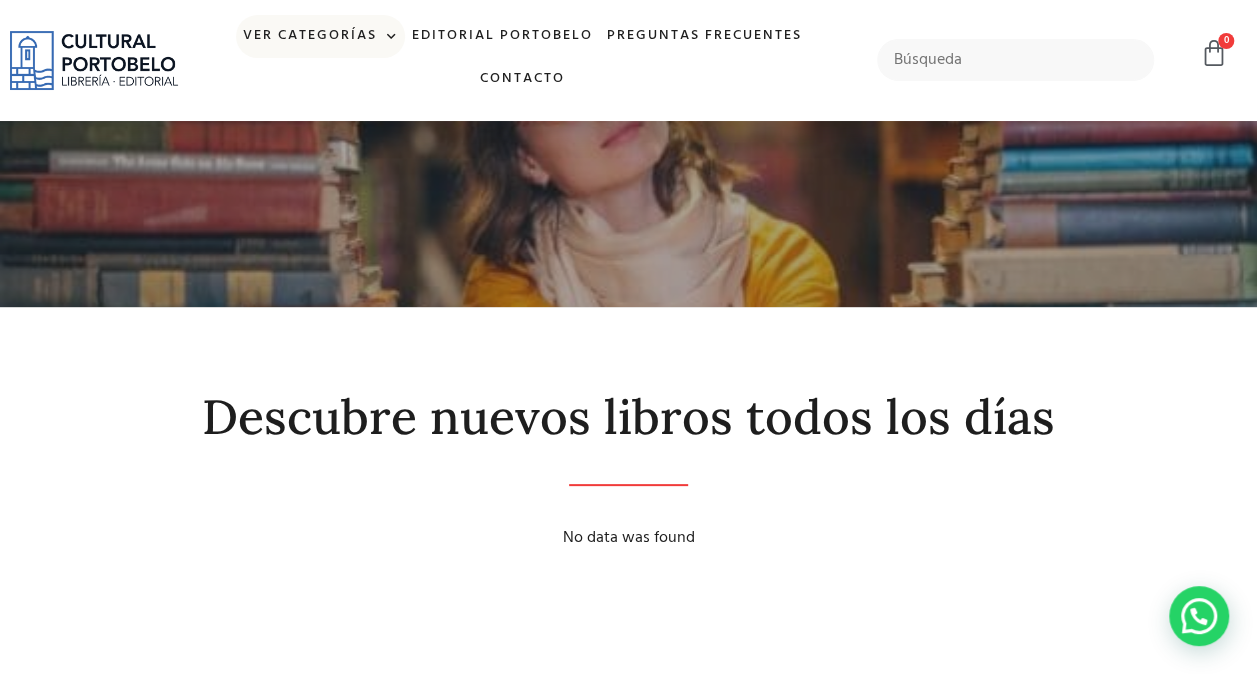 click on "Ver Categorías" 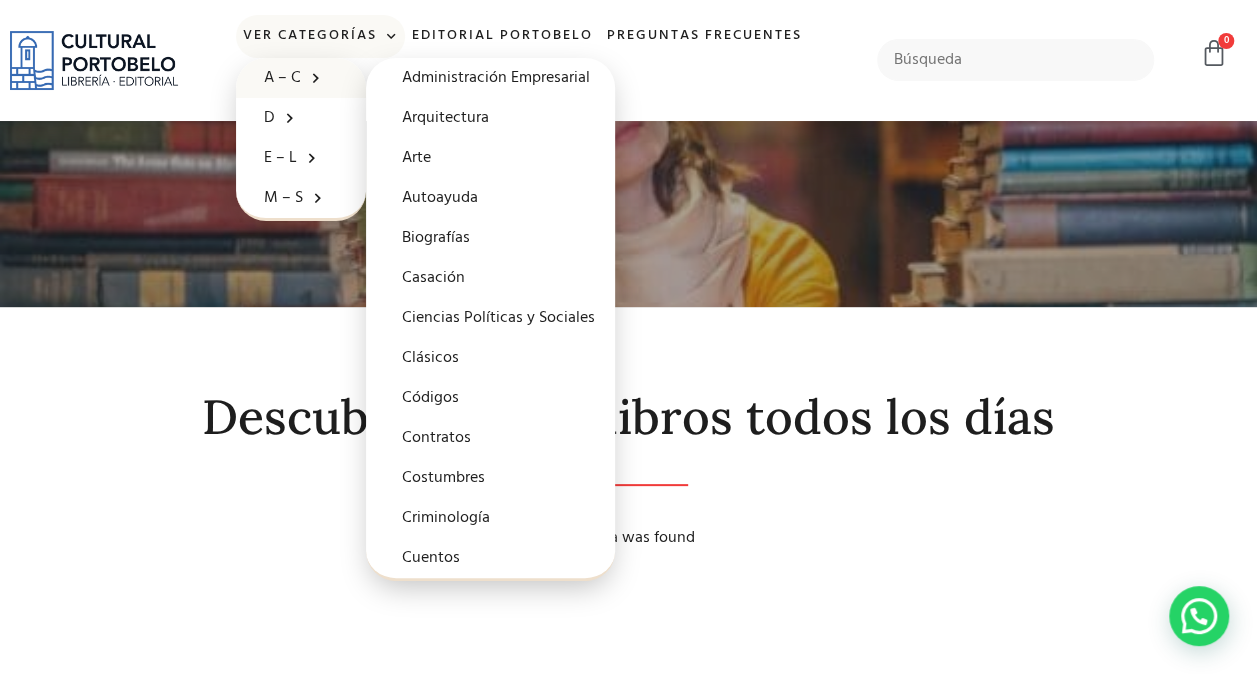click 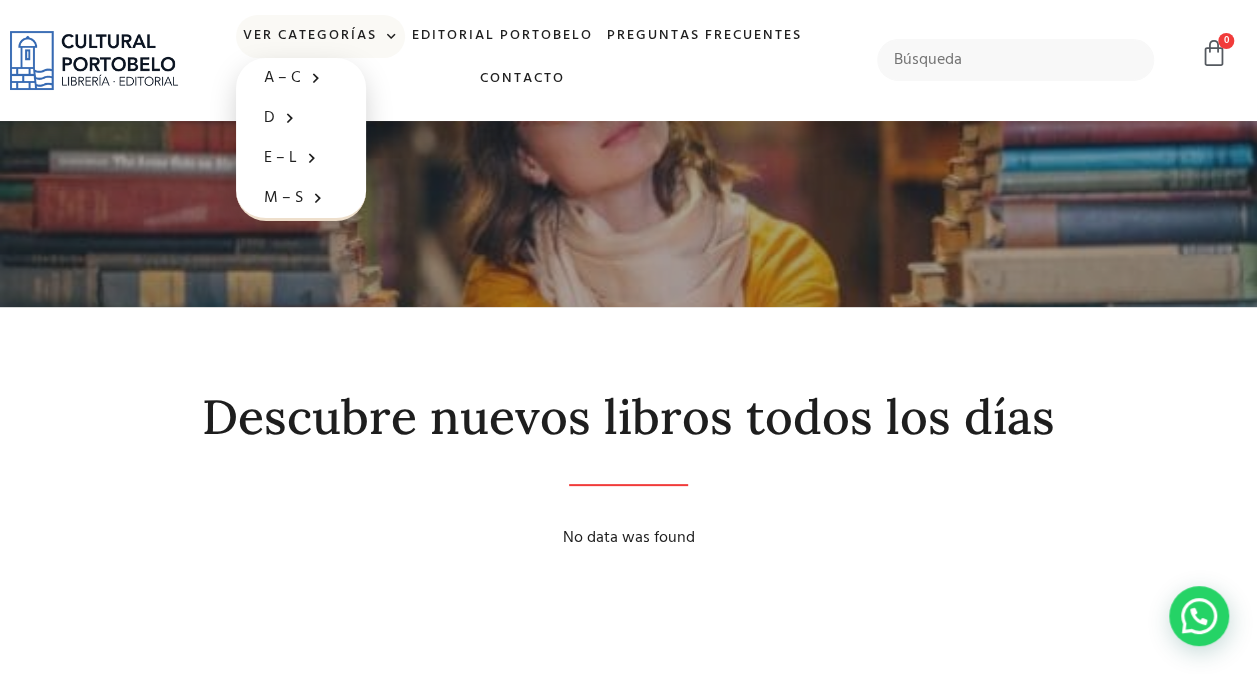 click 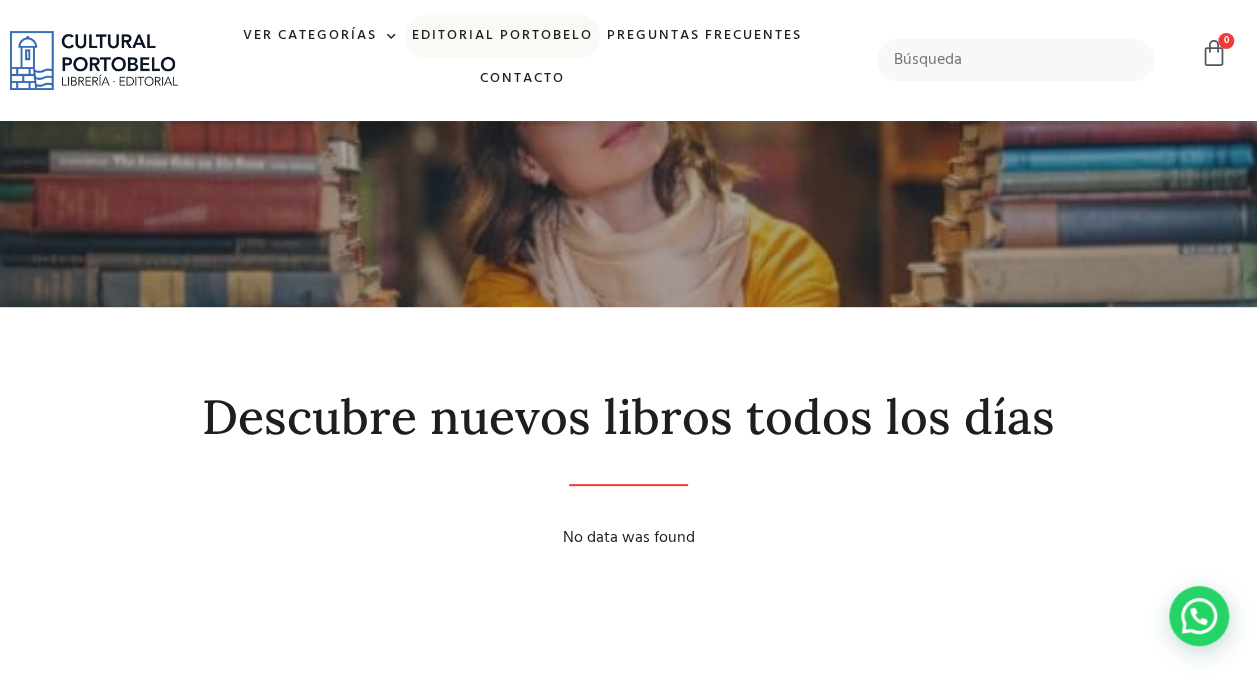 click on "Editorial Portobelo" 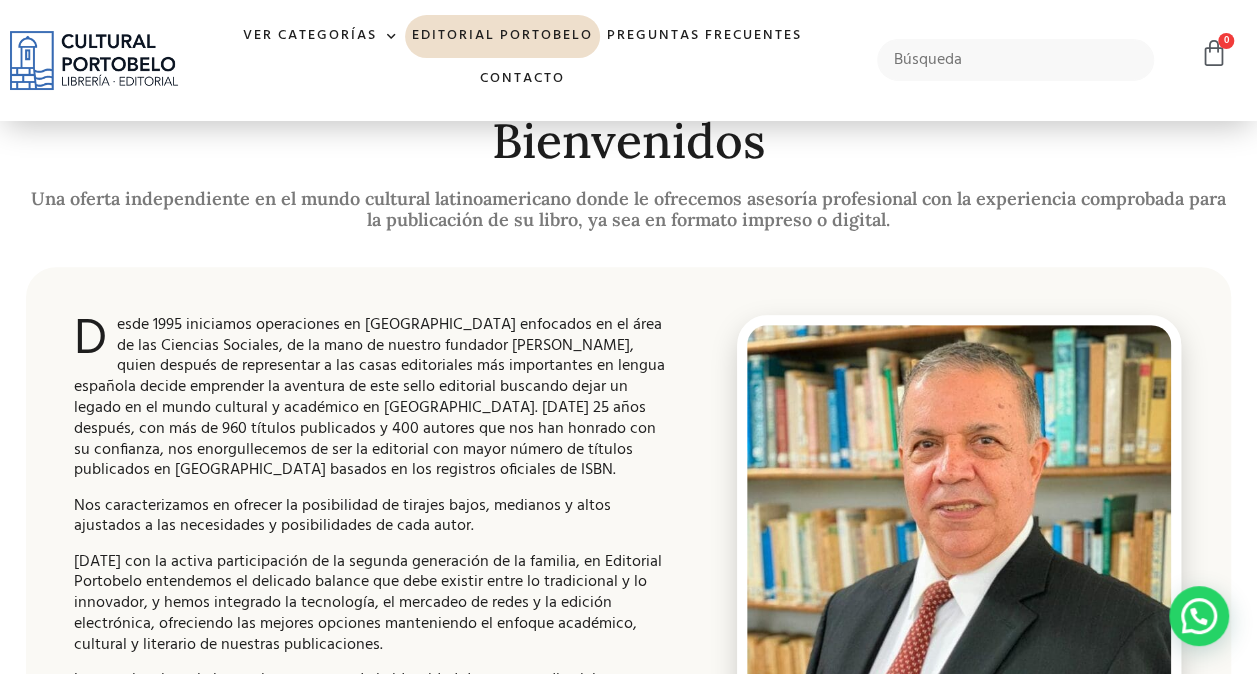 scroll, scrollTop: 0, scrollLeft: 0, axis: both 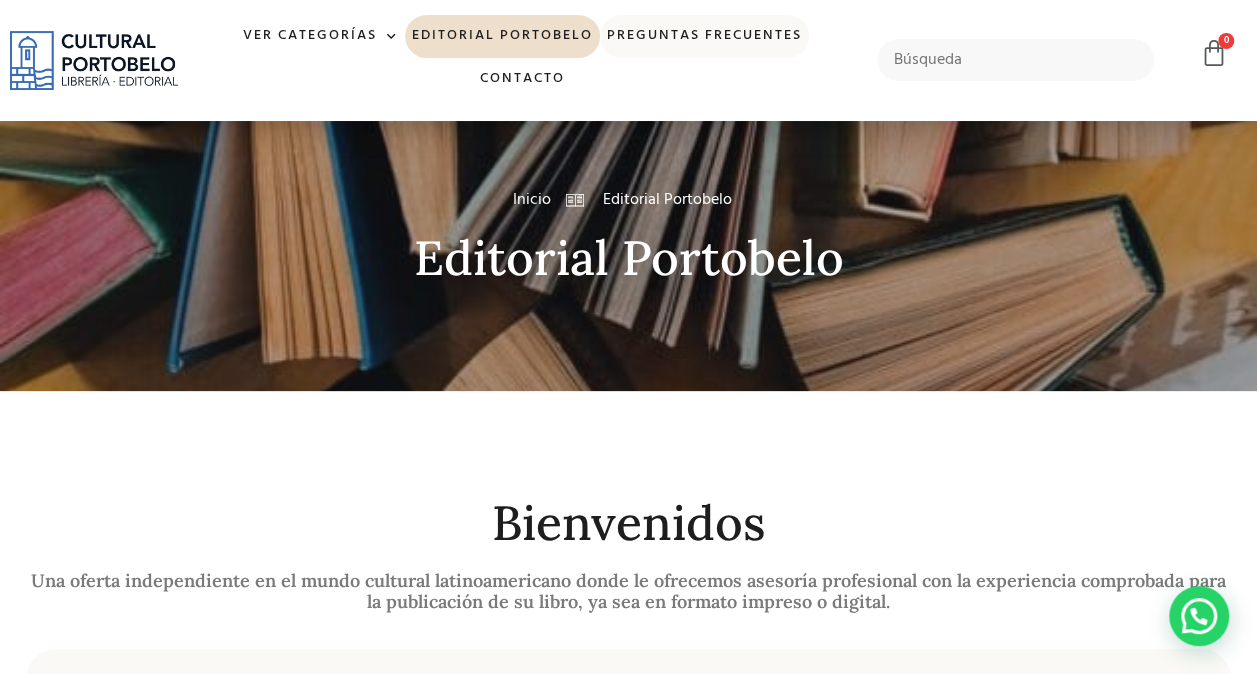 click on "Preguntas frecuentes" 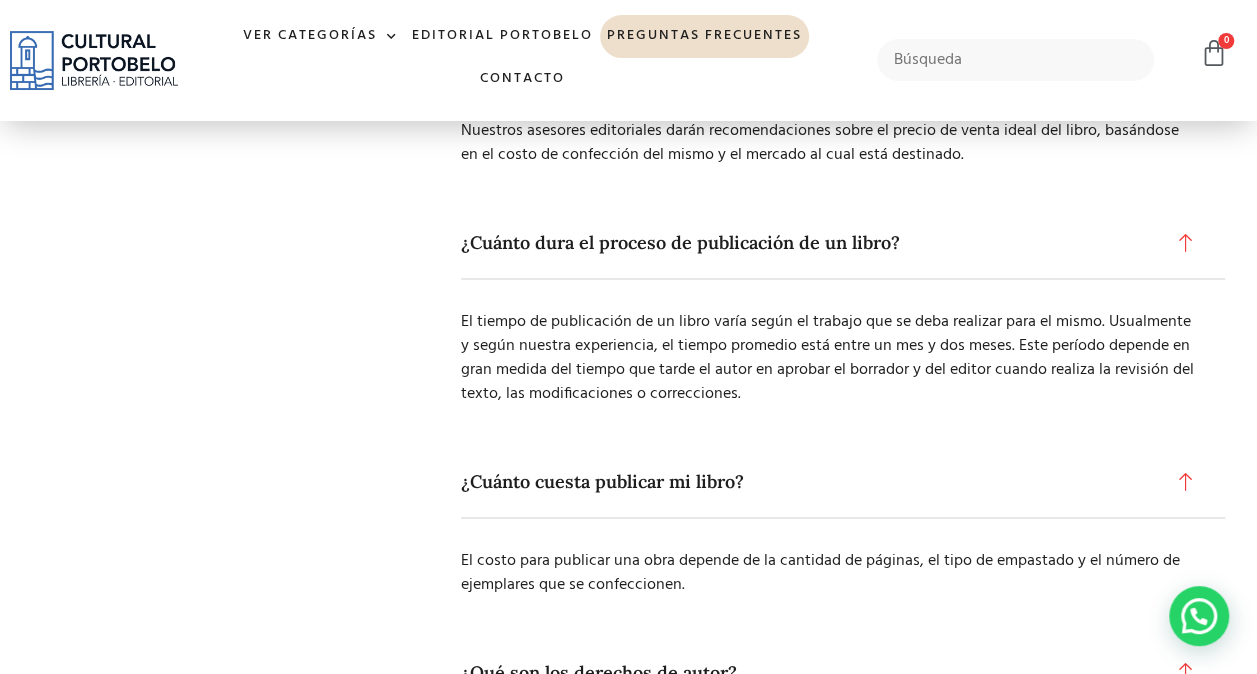 scroll, scrollTop: 1747, scrollLeft: 0, axis: vertical 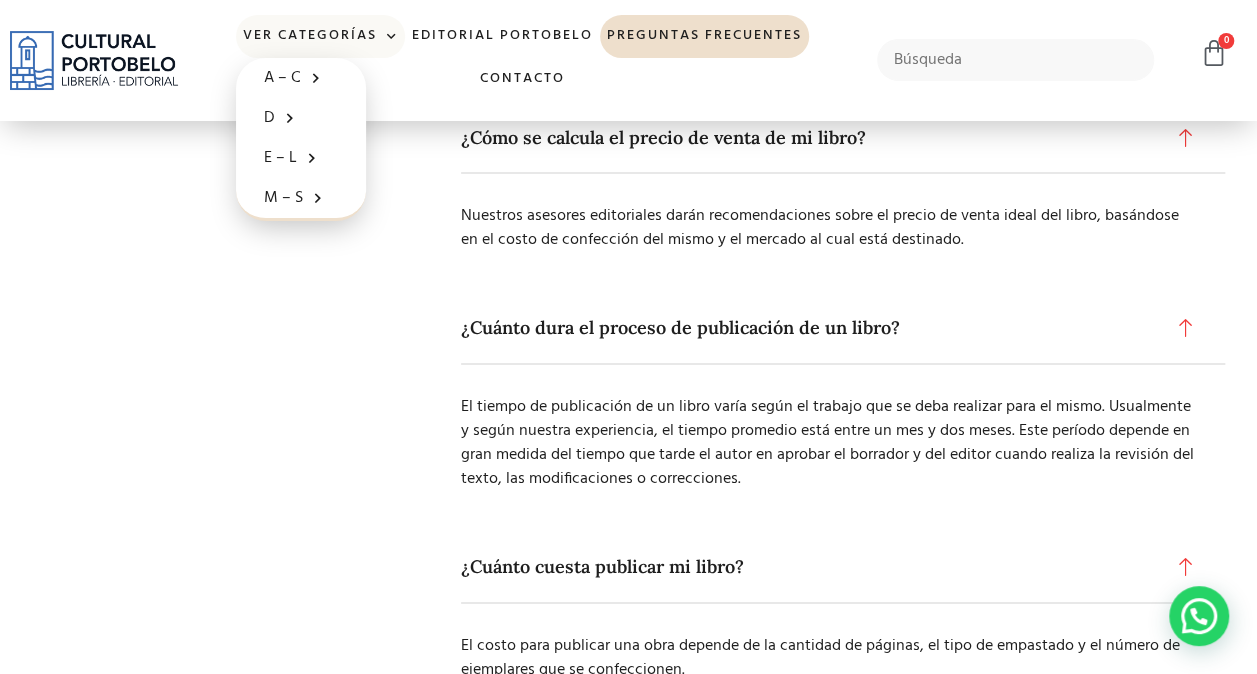 click at bounding box center [94, 60] 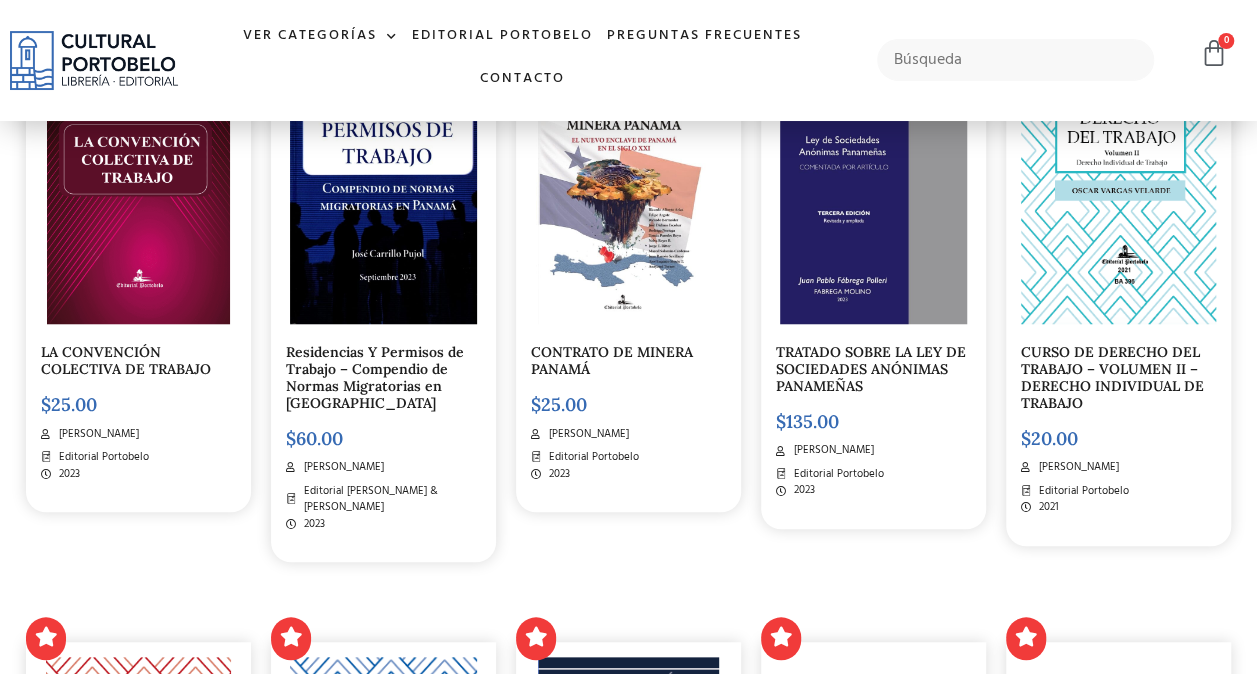 scroll, scrollTop: 300, scrollLeft: 0, axis: vertical 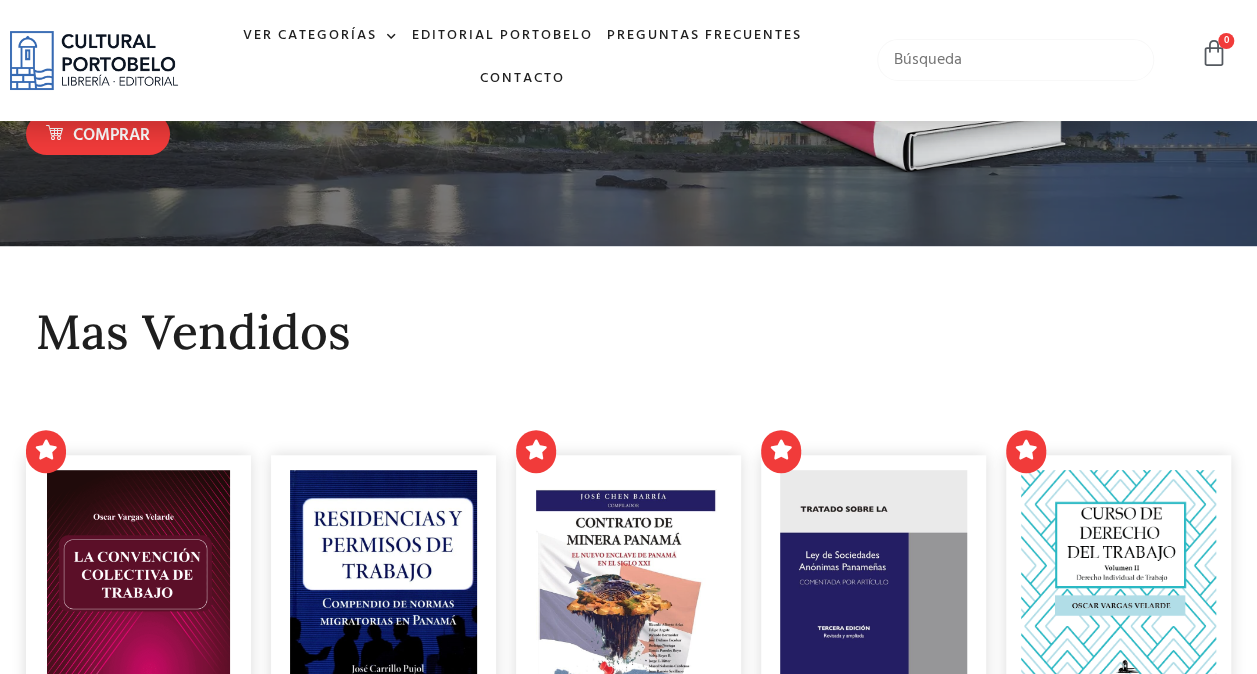 click at bounding box center [1015, 60] 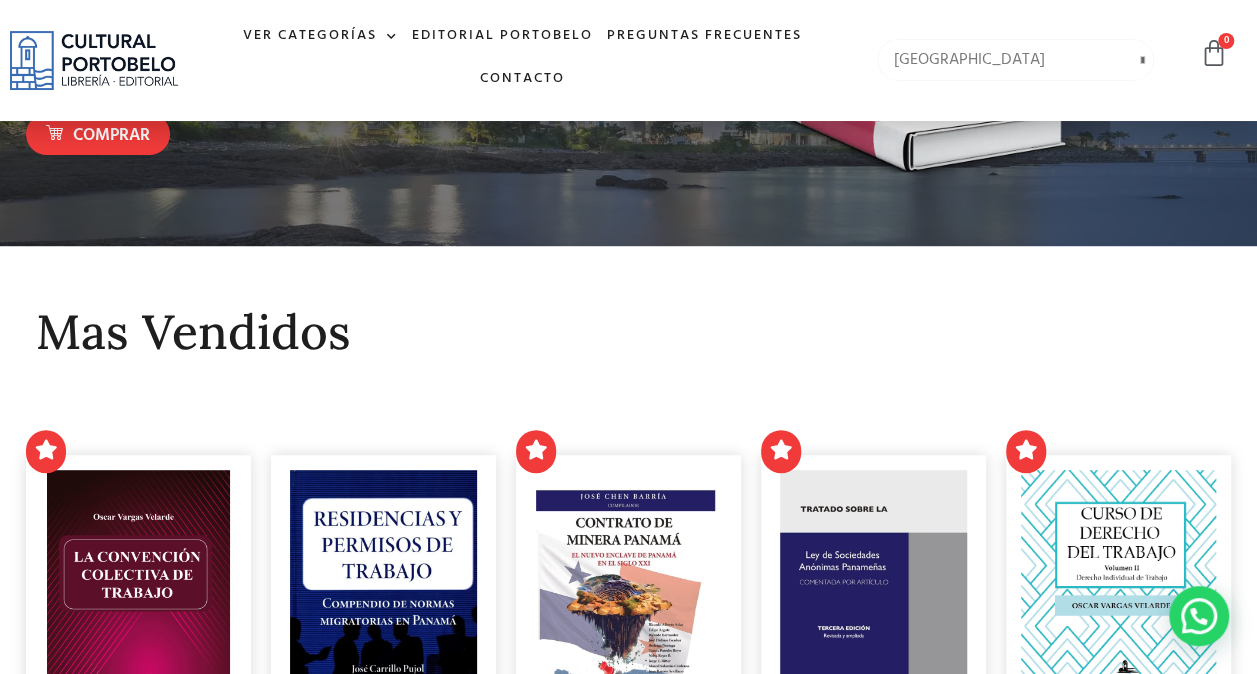 type on "canal de panamá" 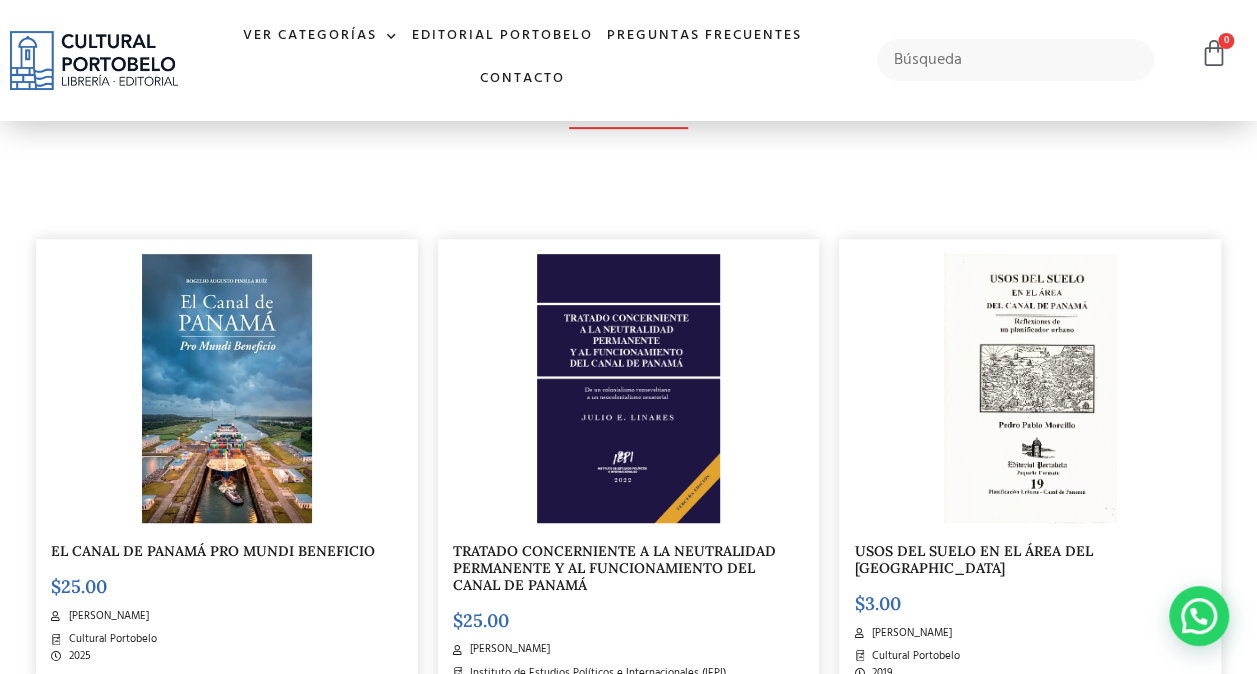 scroll, scrollTop: 400, scrollLeft: 0, axis: vertical 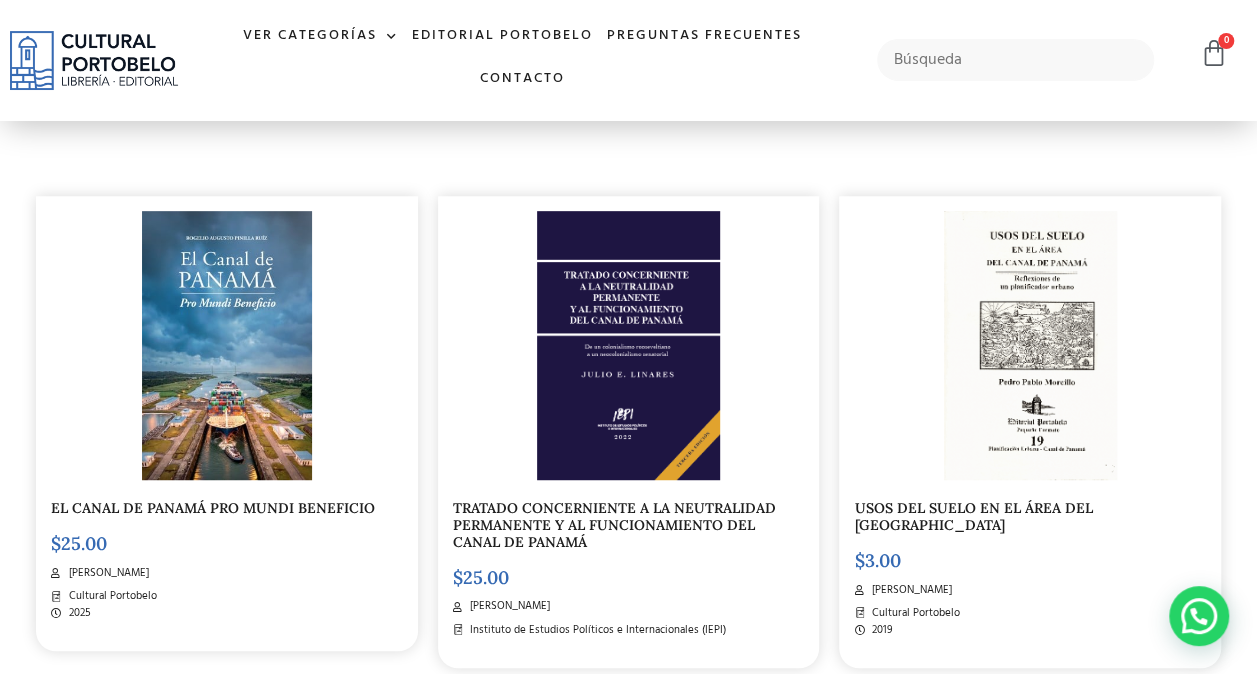 click on "TRATADO CONCERNIENTE A LA NEUTRALIDAD PERMANENTE Y AL FUNCIONAMIENTO DEL CANAL DE PANAMÁ" at bounding box center [614, 525] 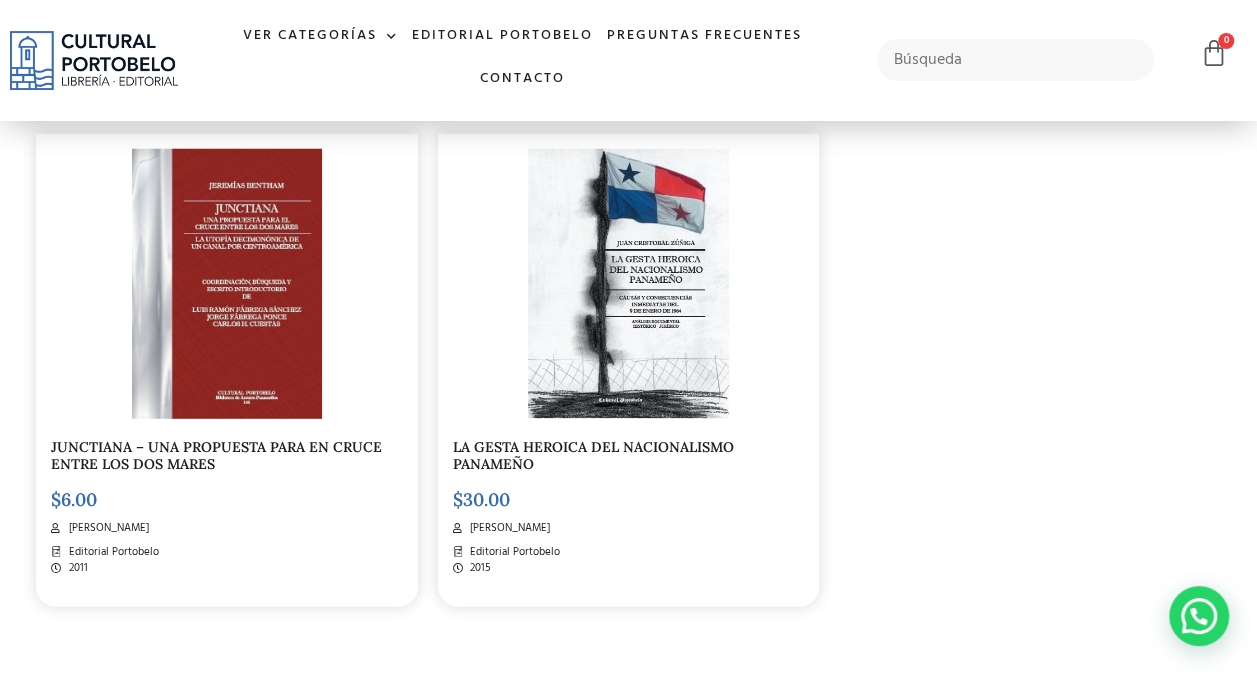 scroll, scrollTop: 2700, scrollLeft: 0, axis: vertical 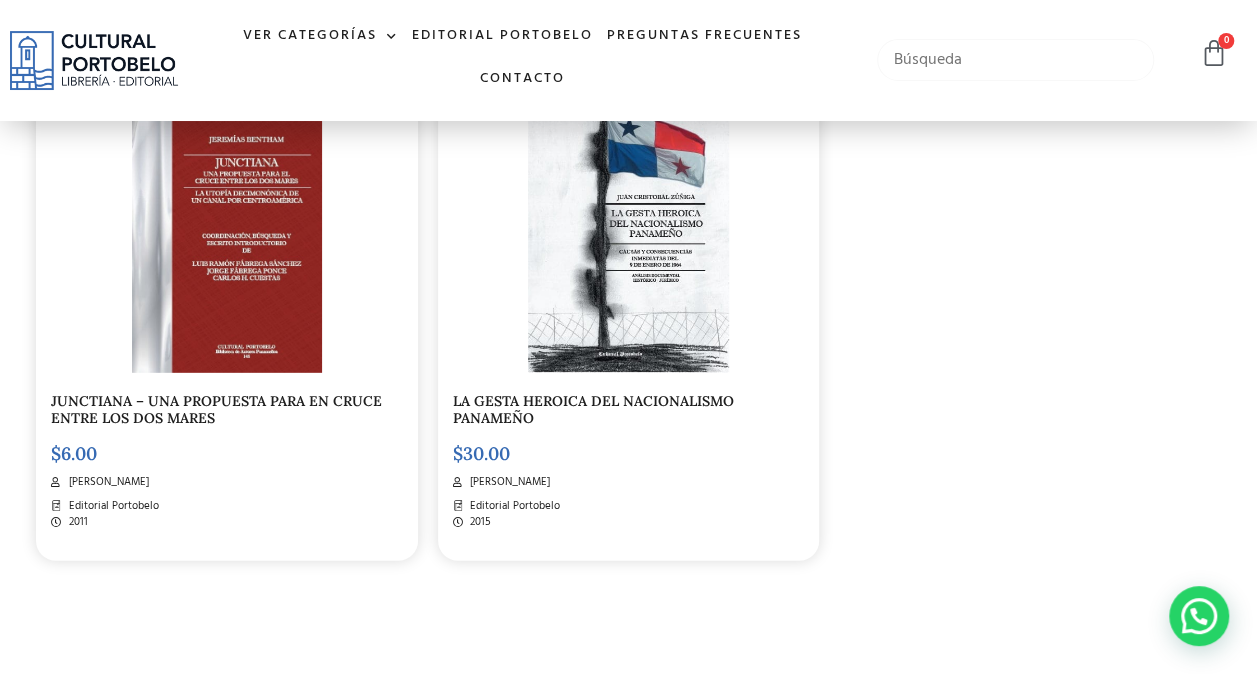 click at bounding box center [1015, 60] 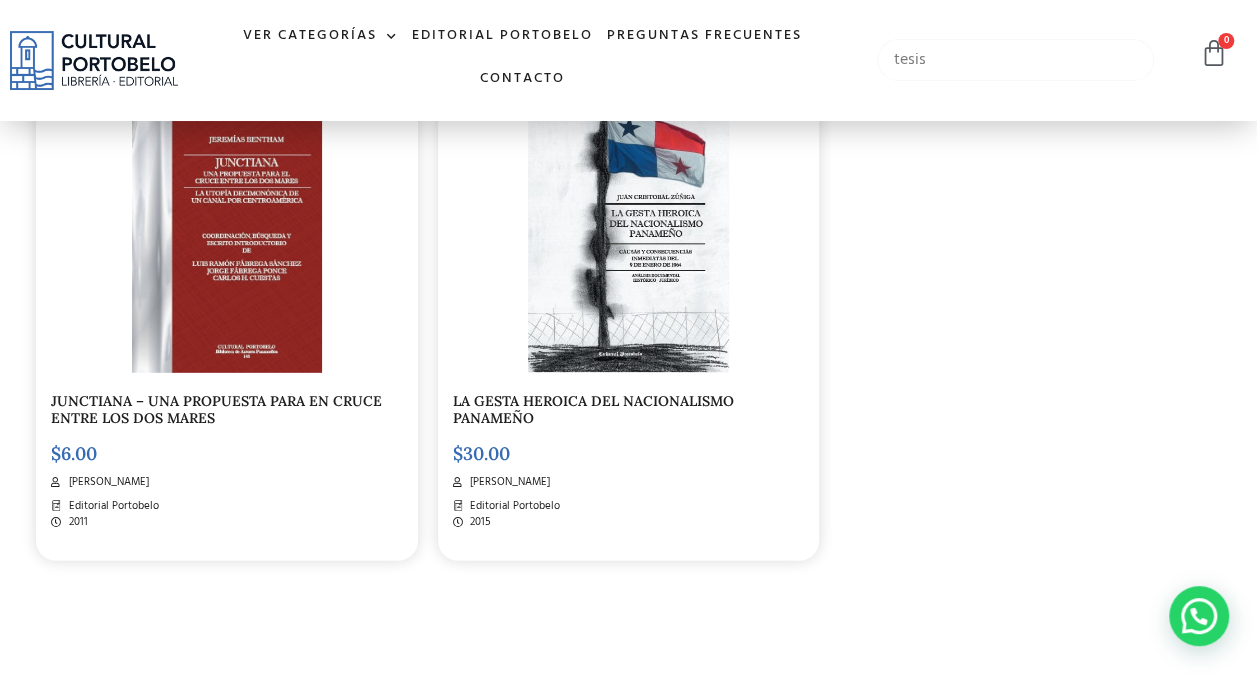 type on "tesis" 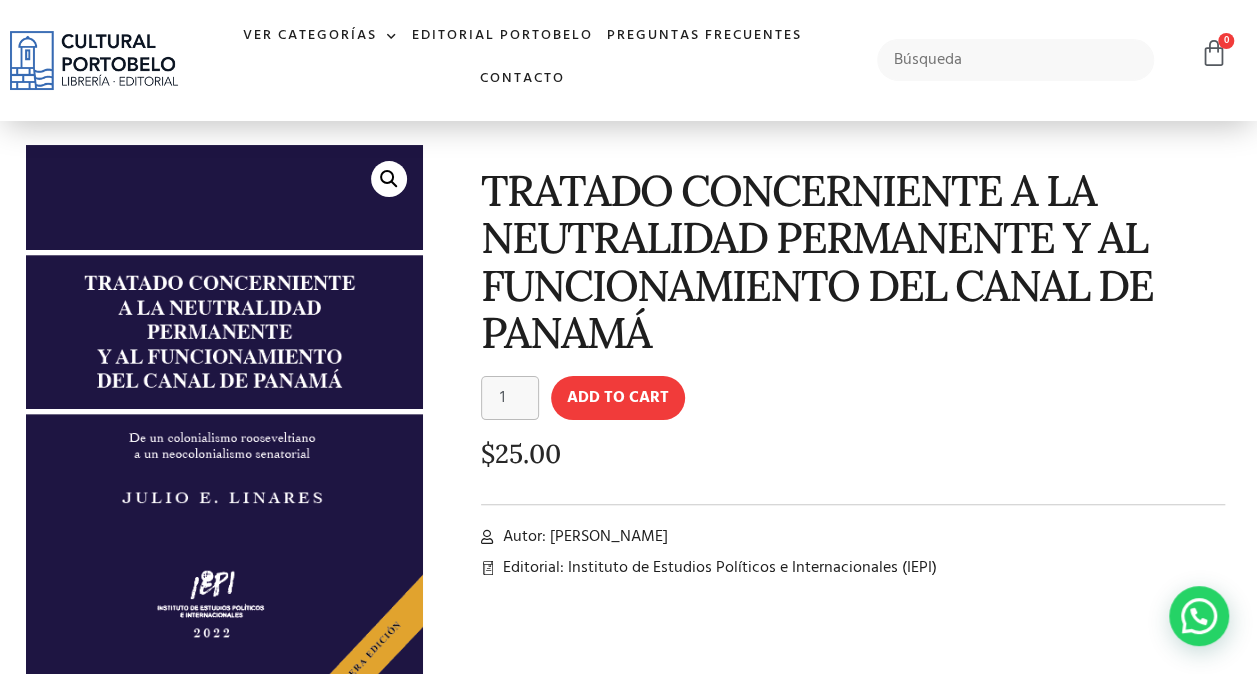 scroll, scrollTop: 0, scrollLeft: 0, axis: both 